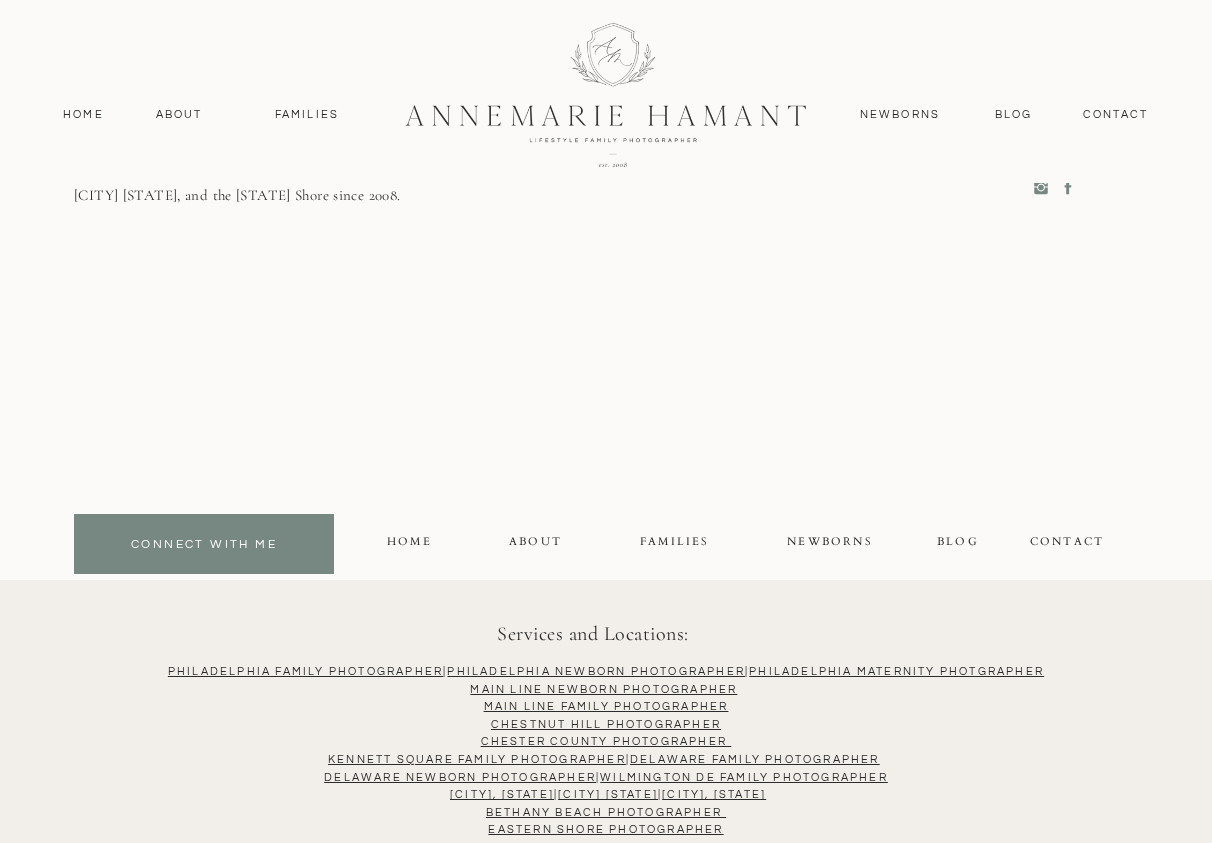 scroll, scrollTop: 9290, scrollLeft: 1, axis: both 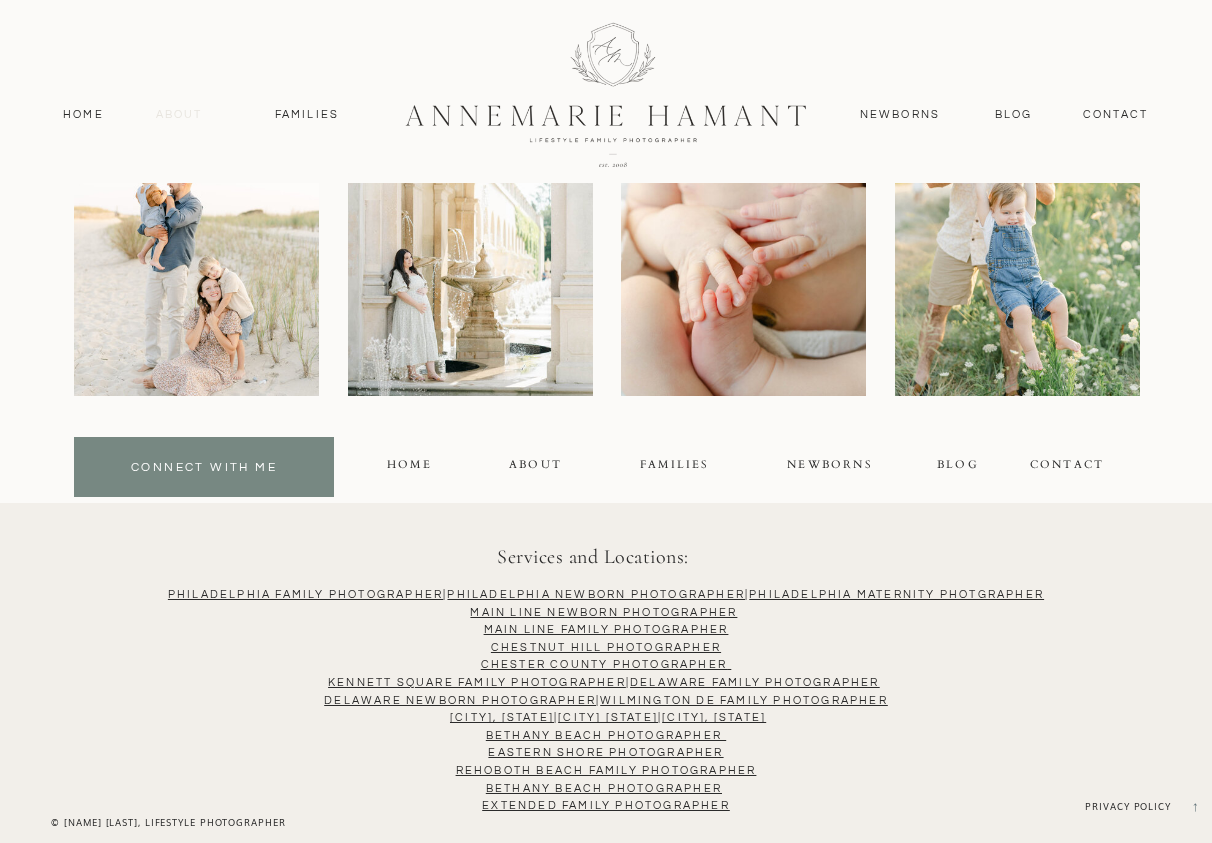 click on "About" at bounding box center [179, 115] 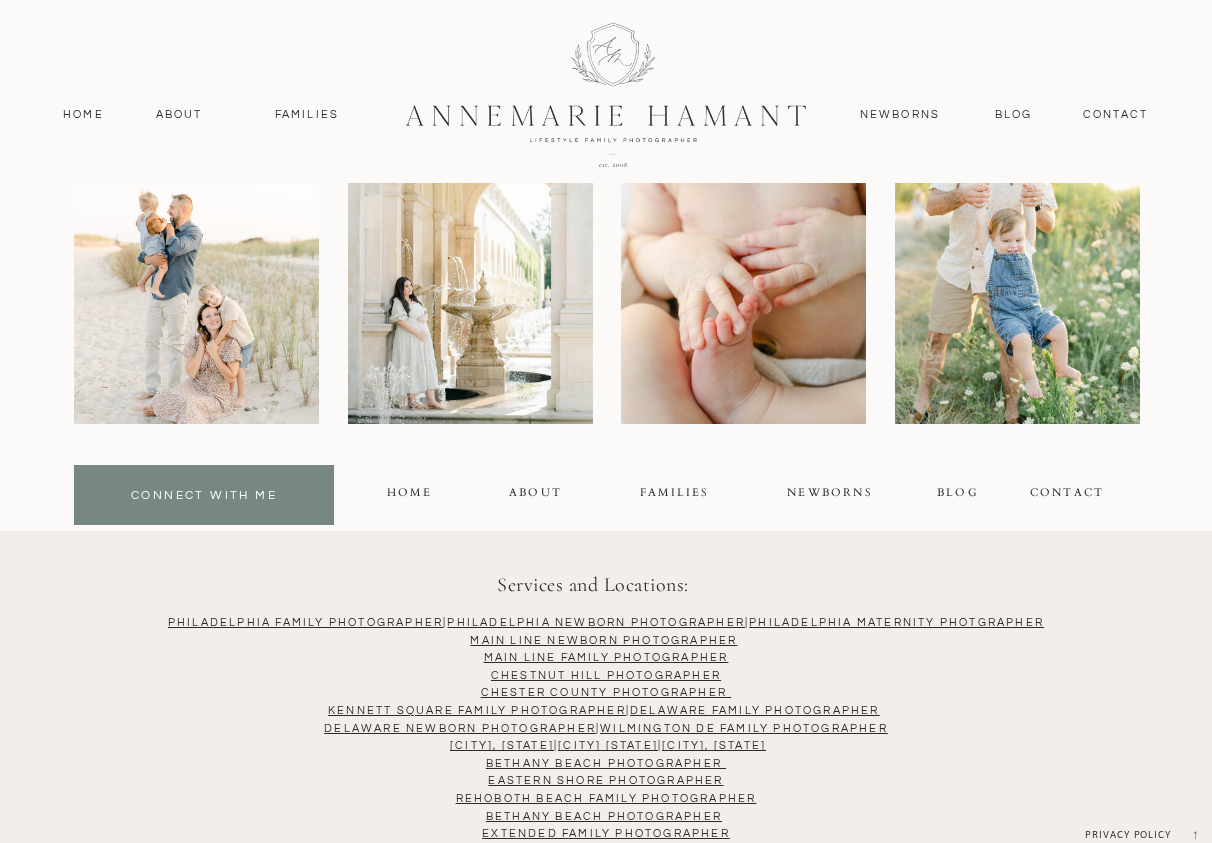 scroll, scrollTop: 5512, scrollLeft: 0, axis: vertical 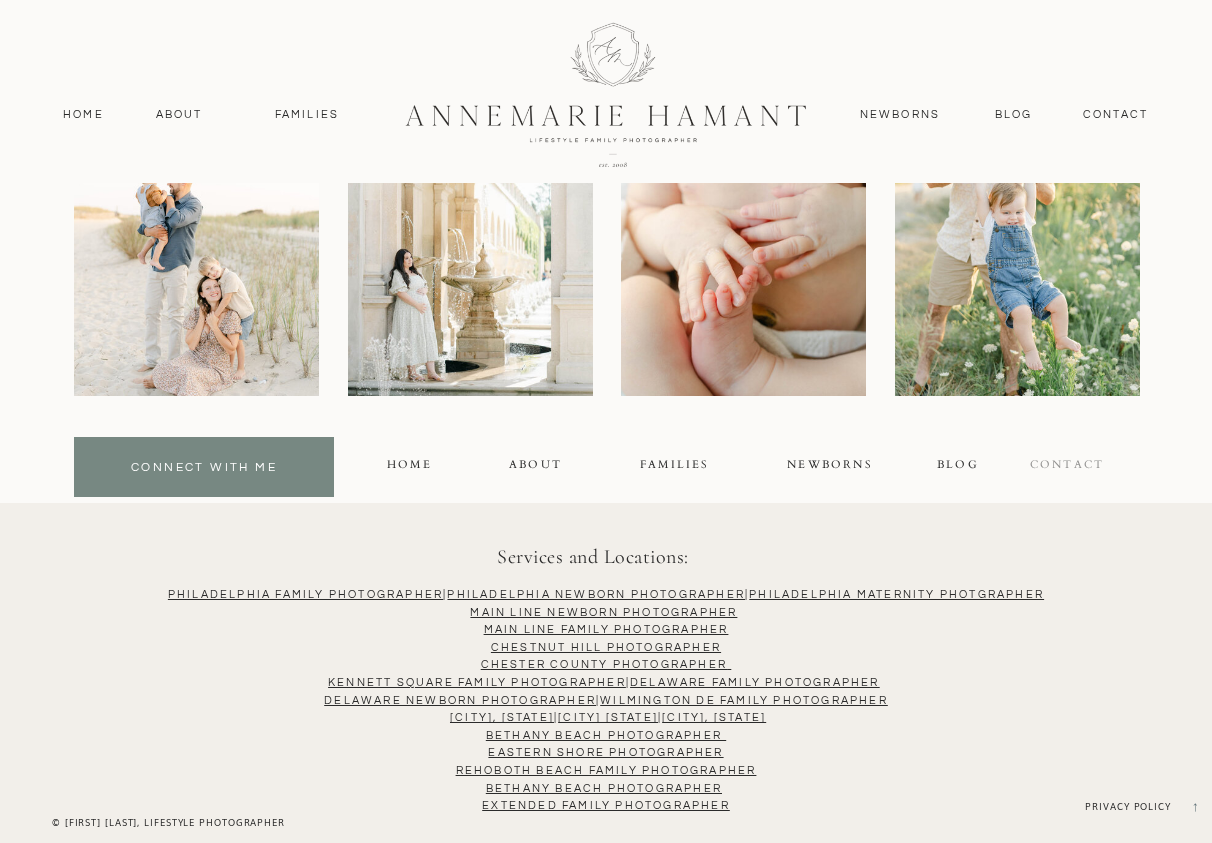 click on "contact" at bounding box center [1067, 467] 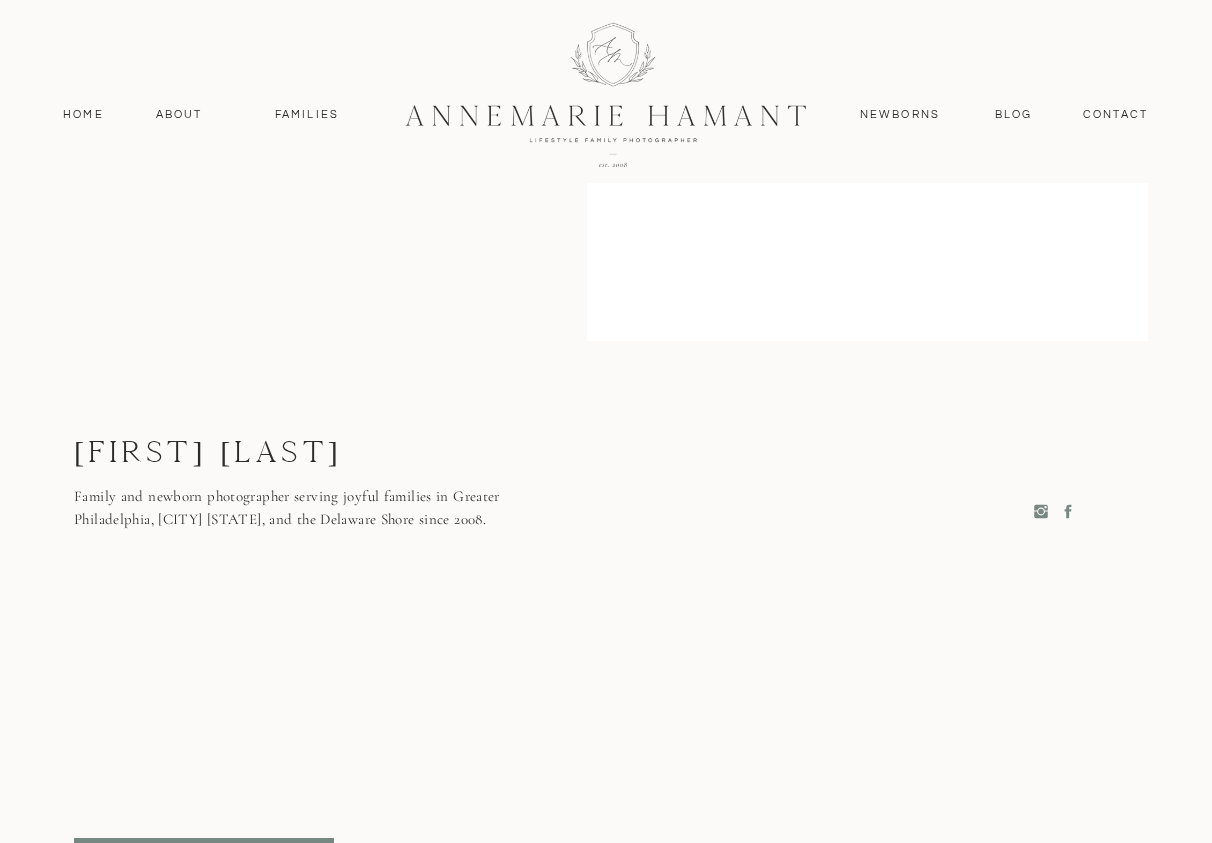 scroll, scrollTop: 1619, scrollLeft: 0, axis: vertical 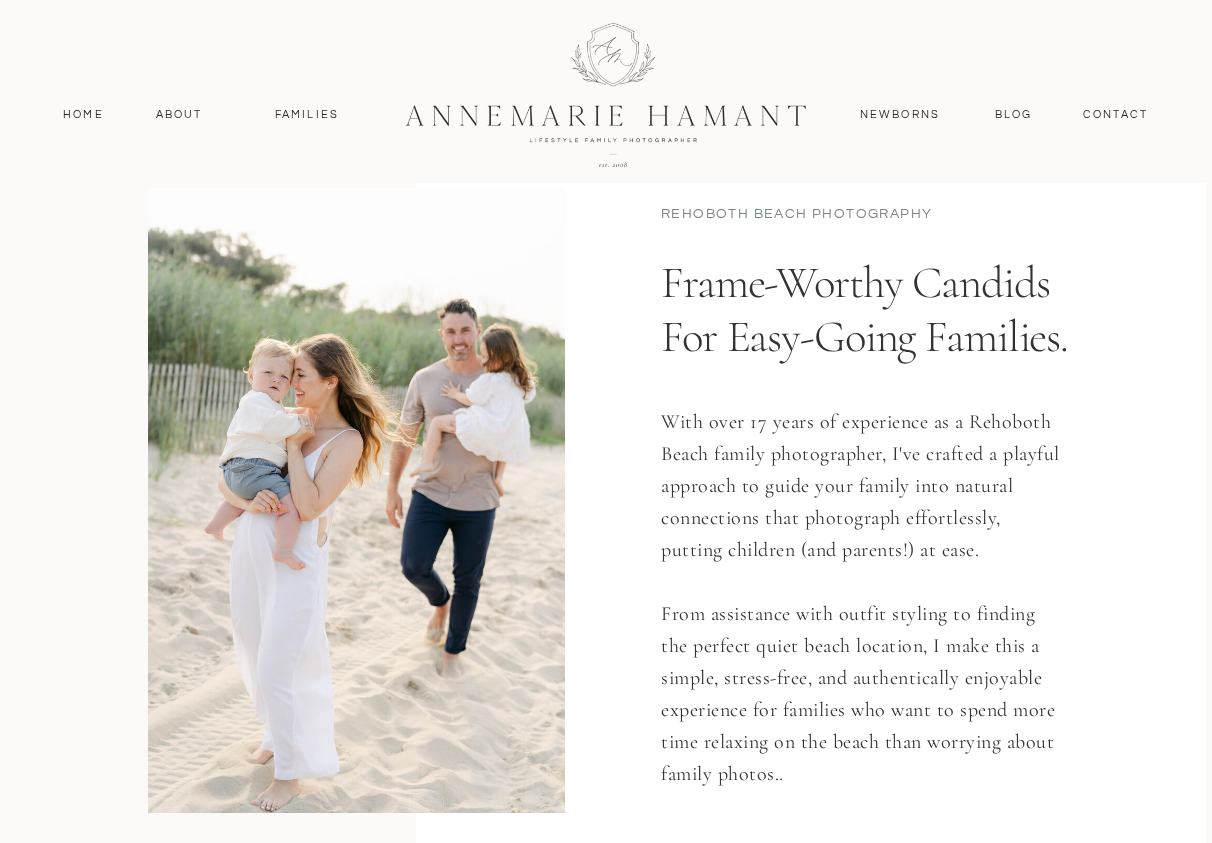 click on "Frame-worthy candids for easy-going families." at bounding box center [872, 314] 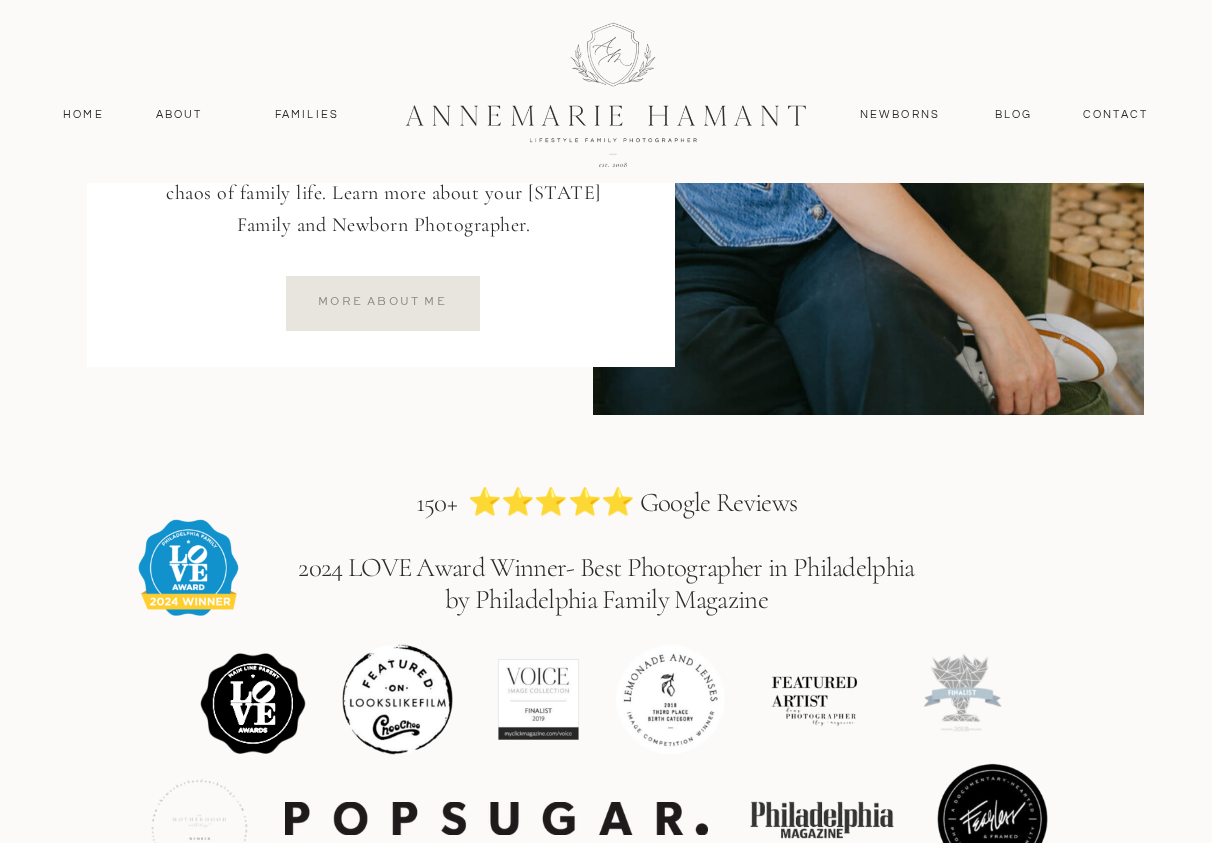 scroll, scrollTop: 3001, scrollLeft: 0, axis: vertical 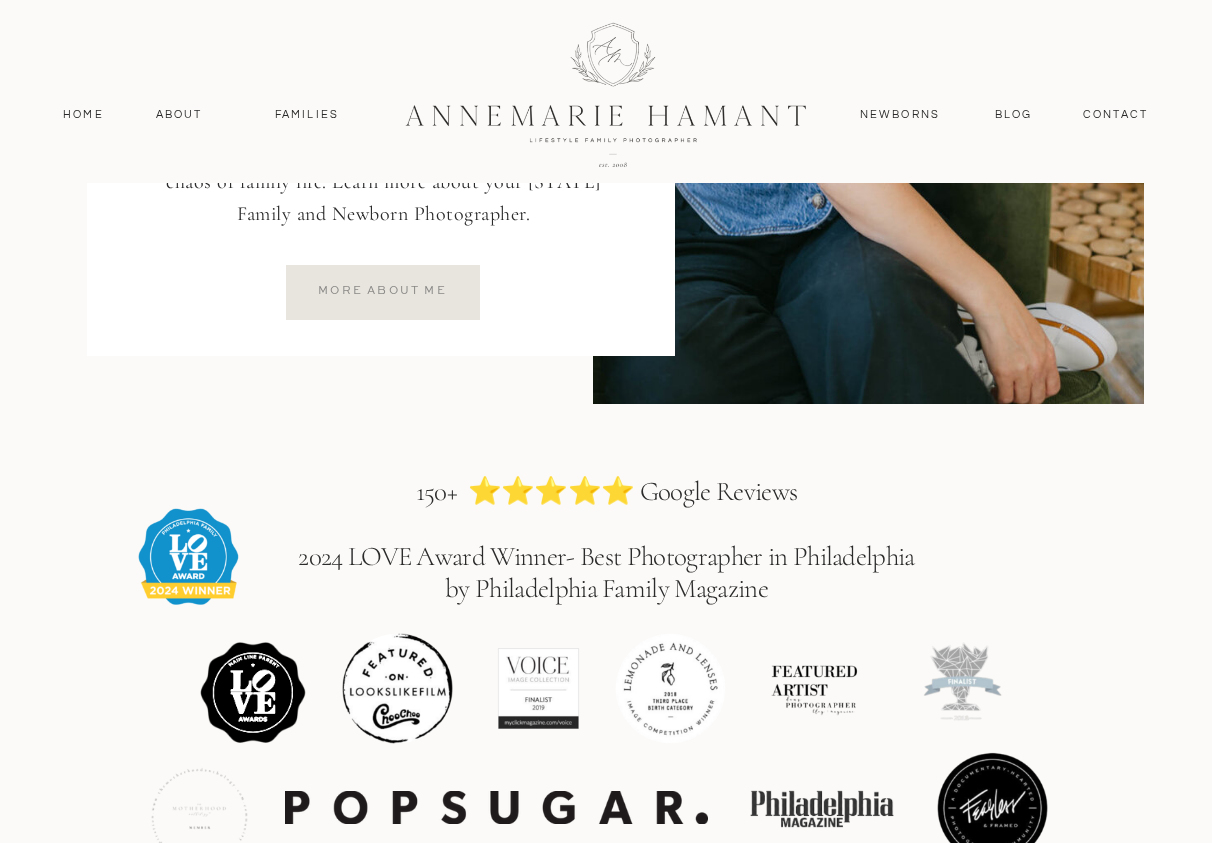 click on "more about ME" at bounding box center (382, 290) 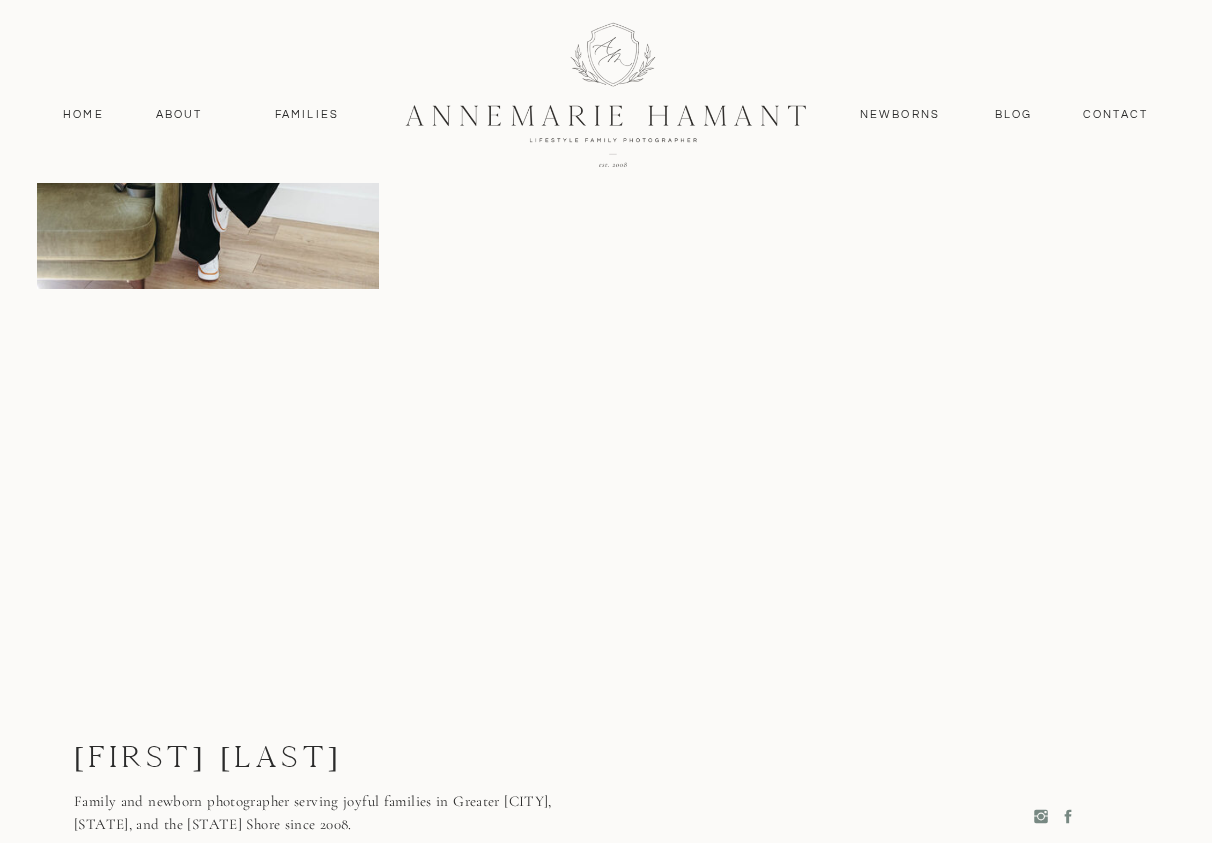 scroll, scrollTop: 4812, scrollLeft: 0, axis: vertical 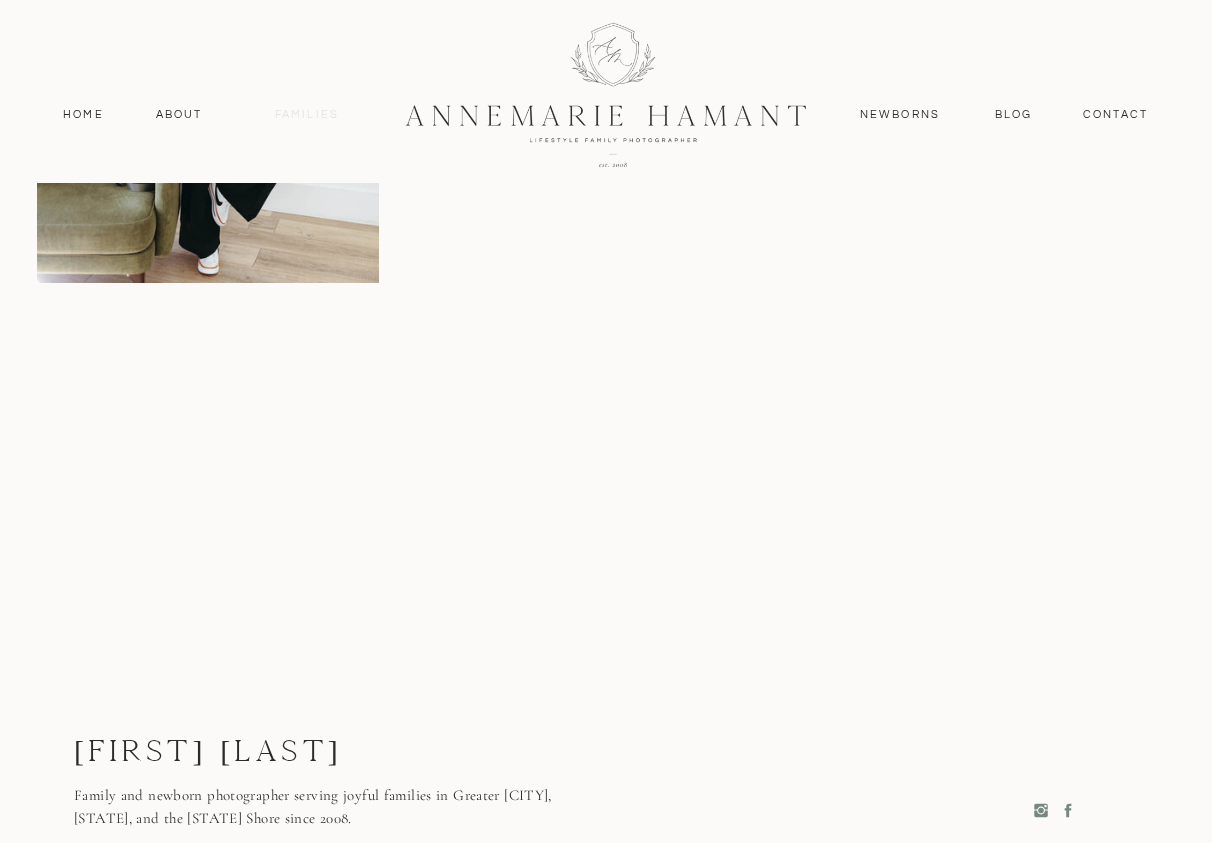 click on "Families" at bounding box center [307, 115] 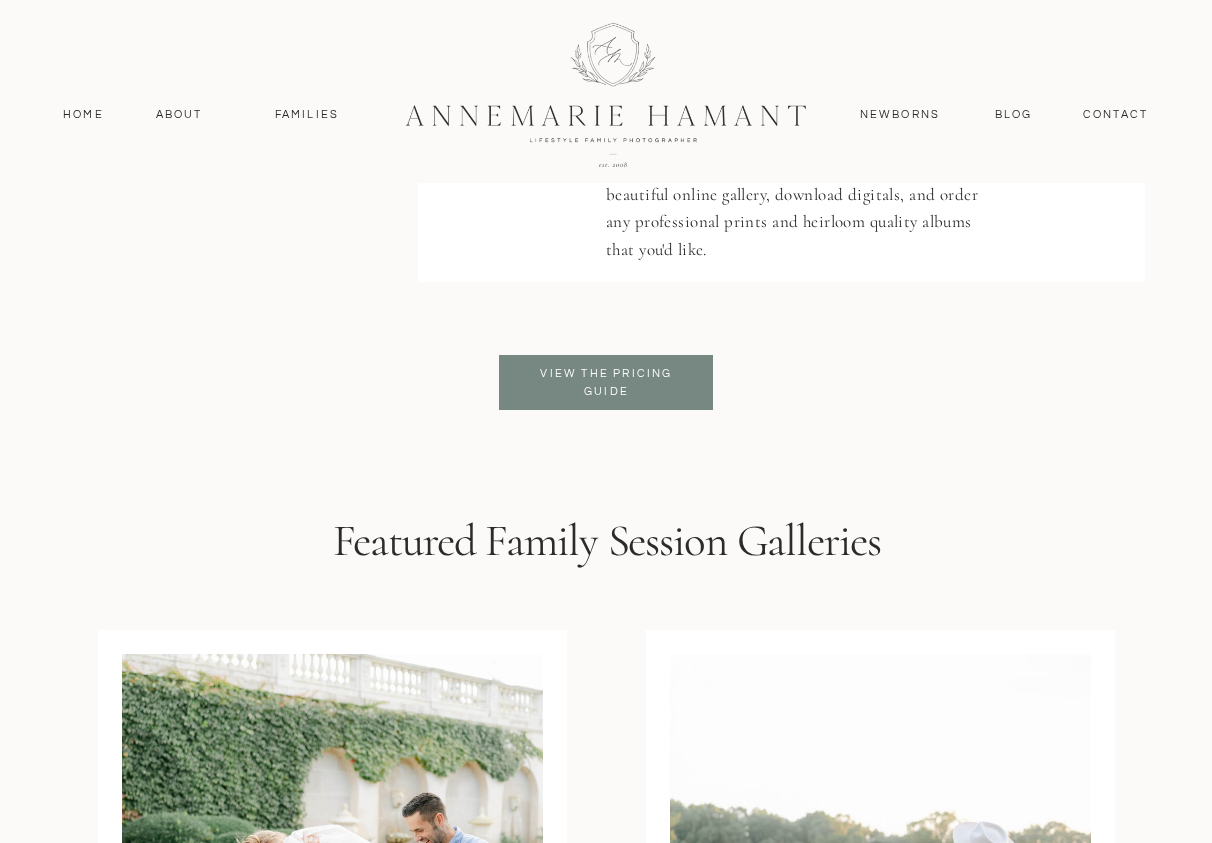scroll, scrollTop: 4783, scrollLeft: 0, axis: vertical 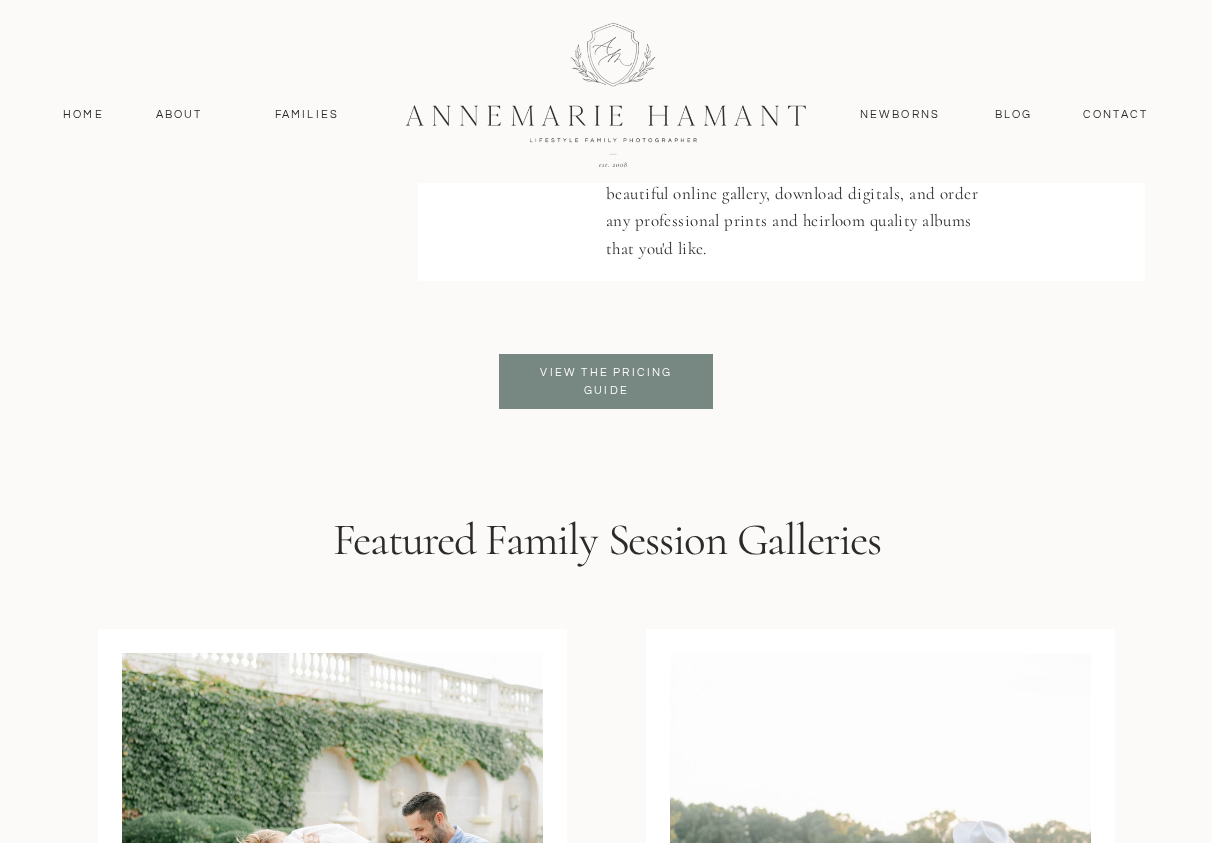 click on "View the pricing guide" at bounding box center (606, 382) 